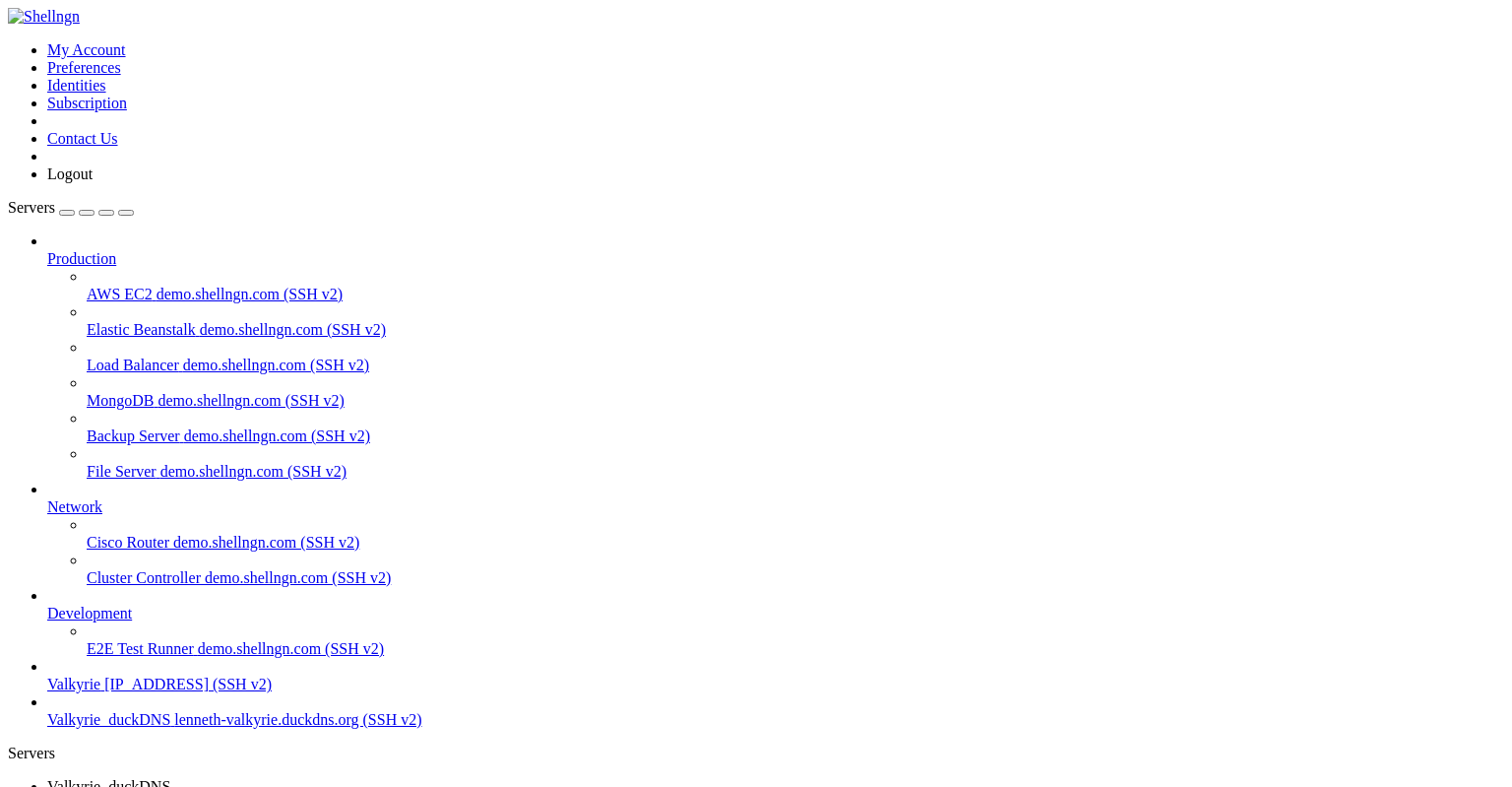scroll, scrollTop: 0, scrollLeft: 0, axis: both 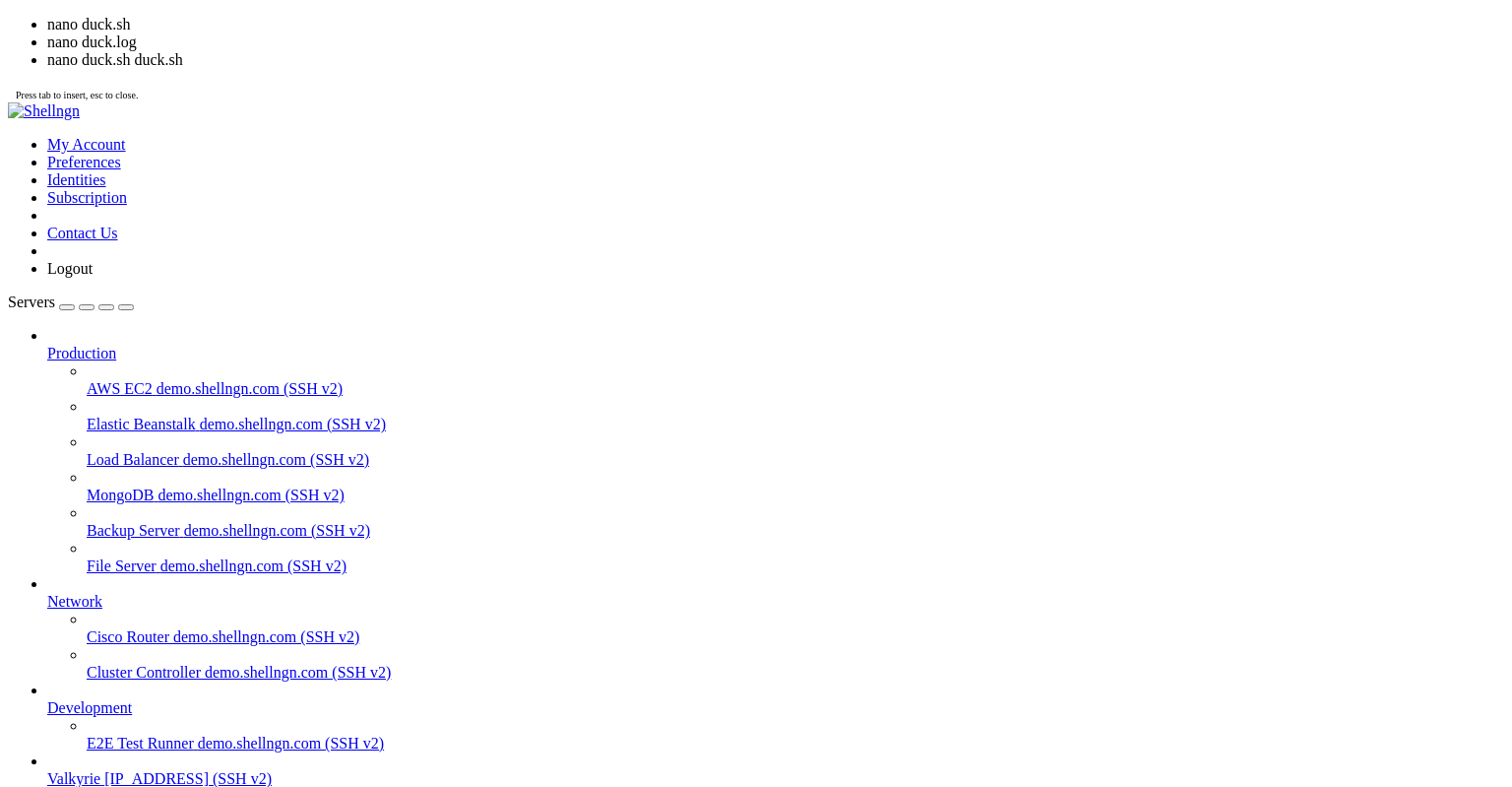 click on "user@valkyrie : /var/www/html $ ls" 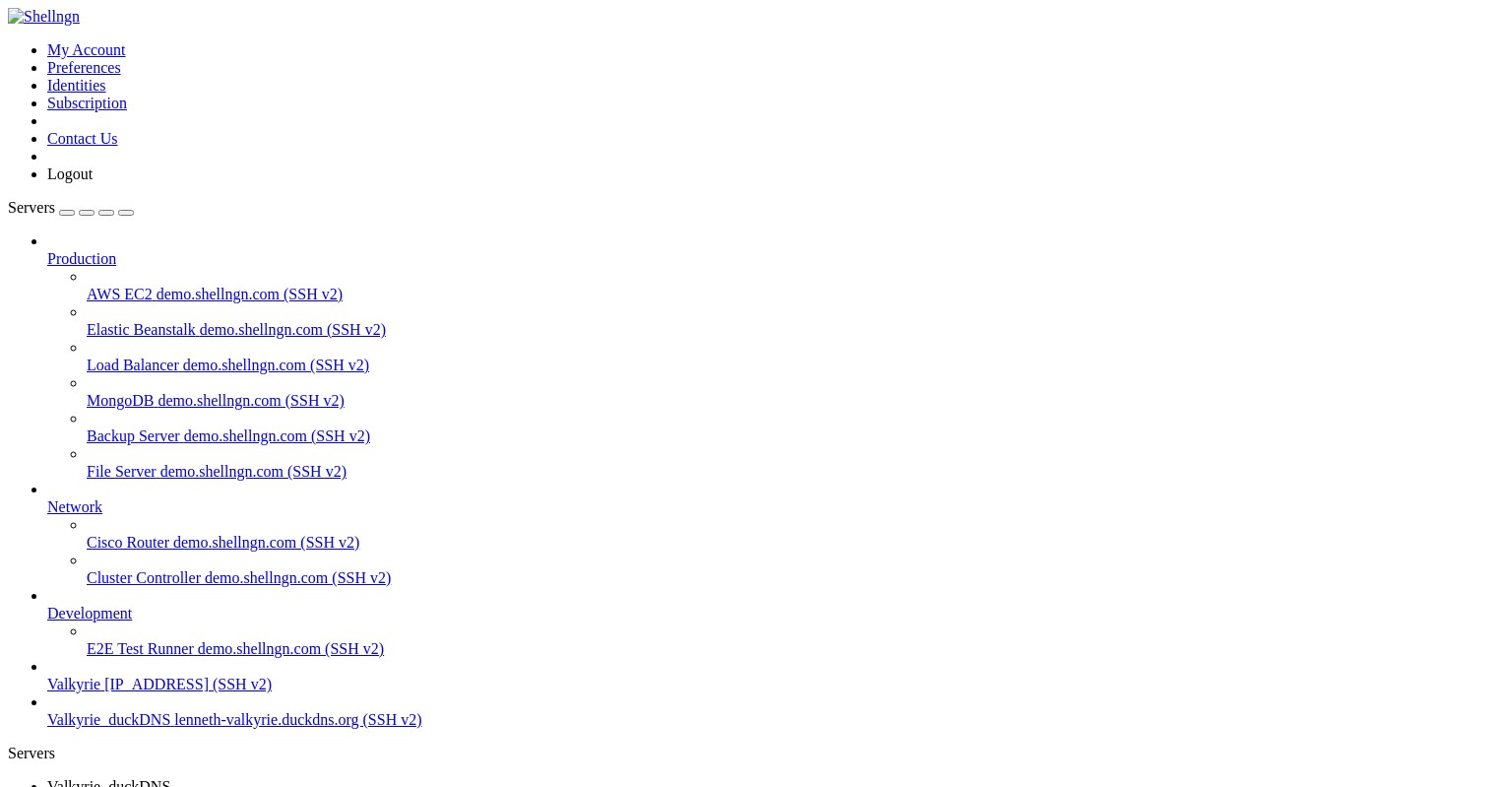 scroll, scrollTop: 806, scrollLeft: 0, axis: vertical 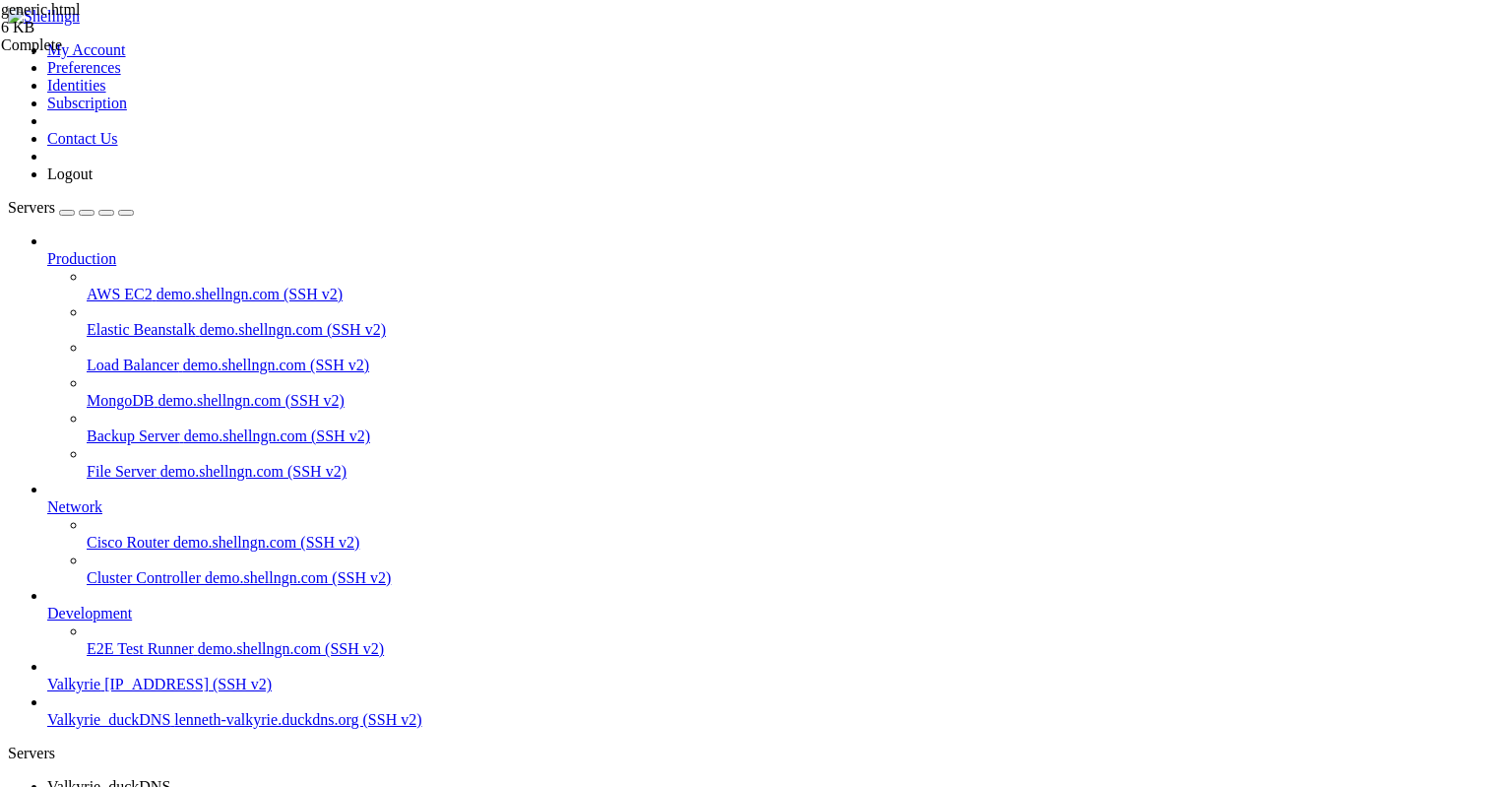 click on "<! DOCTYPE   HTML > <!--    Solid State by HTML5 UP    html5up.net | @ajlkn    Free for personal and commercial use under the CCA 3.0 license (html5up.net/license) --> < html >    < head >       < title > Generic - Solid State by HTML5 UP </ title >       < meta   charset = "utf-8"   />       < meta   name = "viewport"   content = "width=device-width, initial-scale=1, user-scalable=no"   />       < link   rel = "stylesheet"   href = "assets/css/main.css"   />       < noscript > < link   rel = "stylesheet"   href = "assets/css/noscript.css"   /> </ noscript >    </ head >    < body   class = "is-preload" >       <!--  Page Wrapper  -->          < div   id = "page-wrapper" >             <!--  Header  -->                < header   id = "header" >                   < h1 > < a   href = "index.html" > Solid State </ a > </ h1 >                   < nav >                      < a   href = "#menu" > Menu </ a >                   </ nav >                </ header >             <!--  Menu  -->                < nav   id" at bounding box center [1979, 2360] 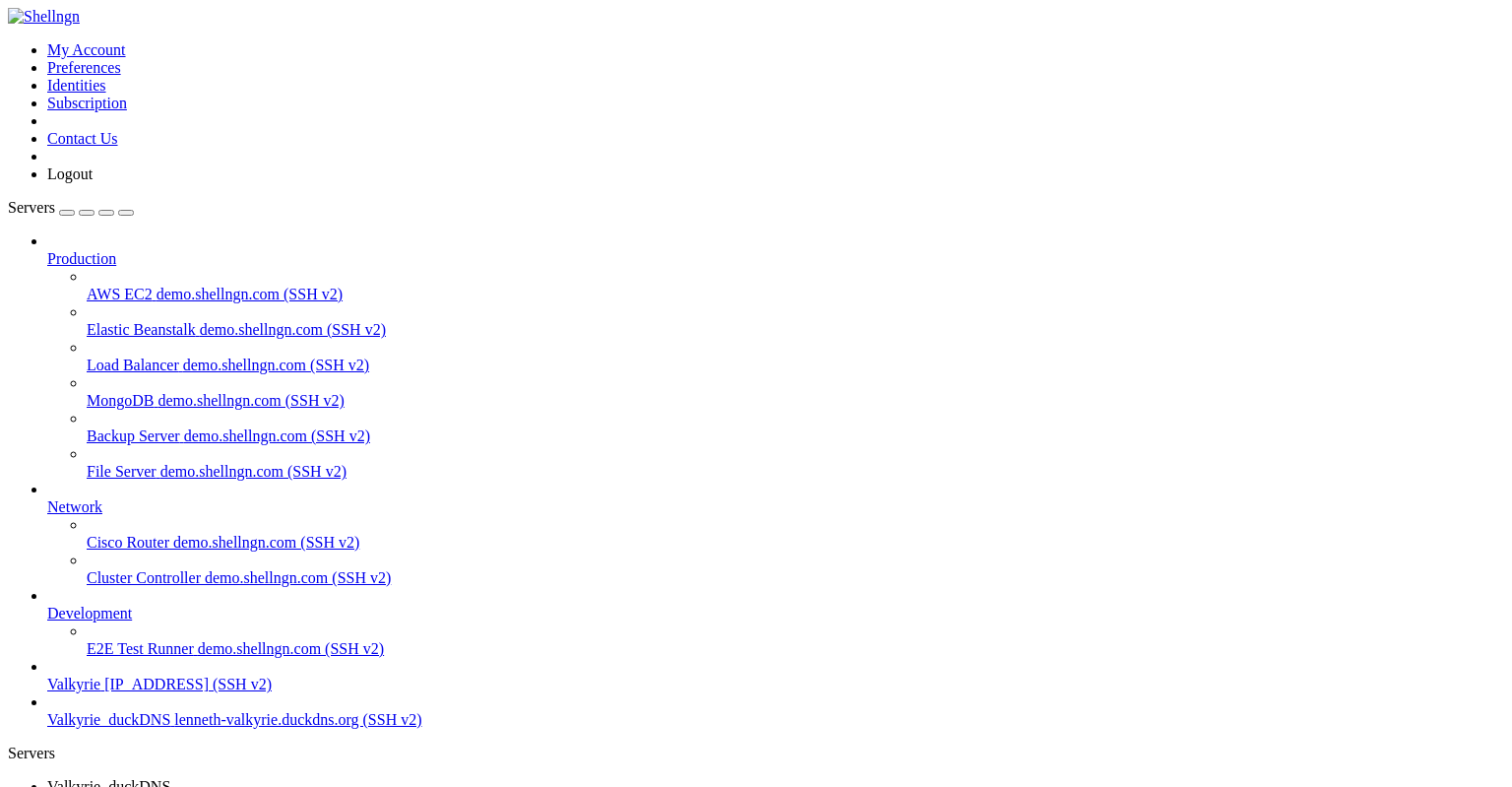 click on "Valkyrie_duckDNS" at bounding box center [108, 786] 